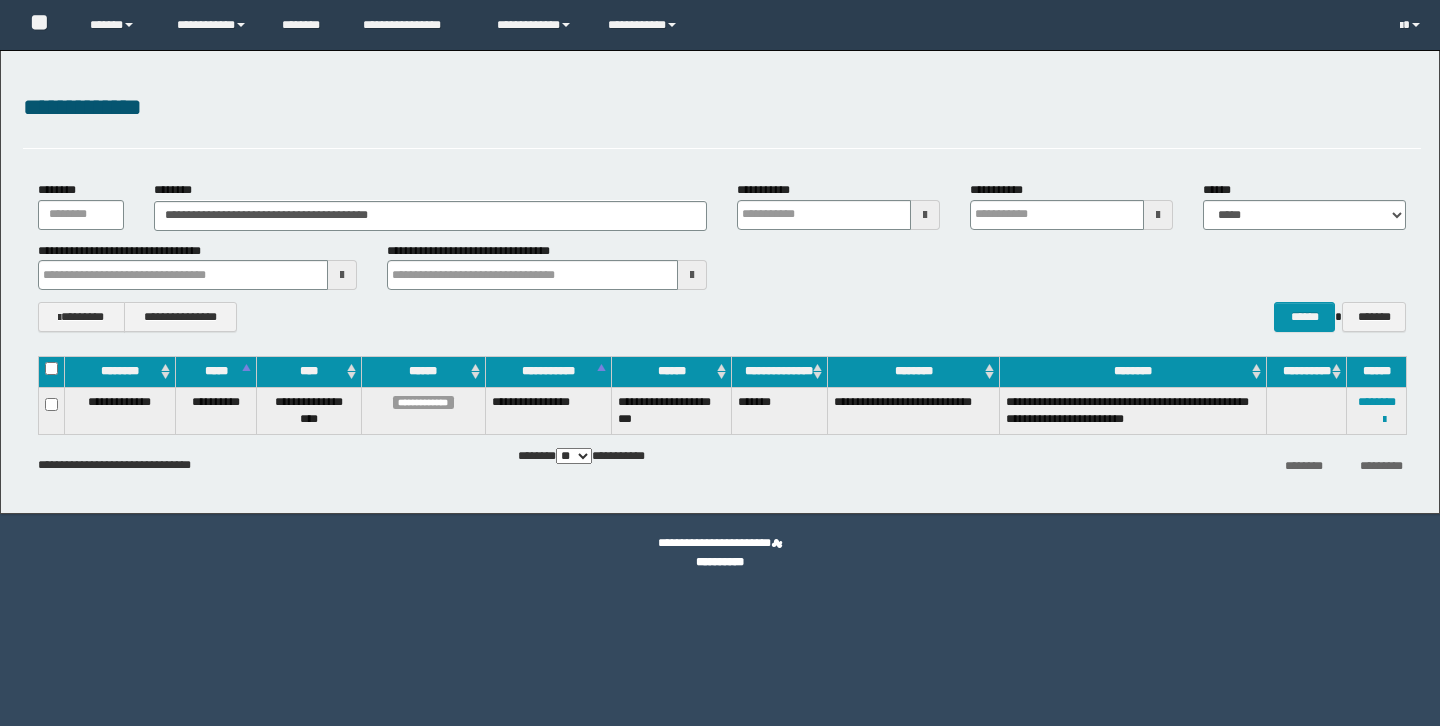 scroll, scrollTop: 0, scrollLeft: 0, axis: both 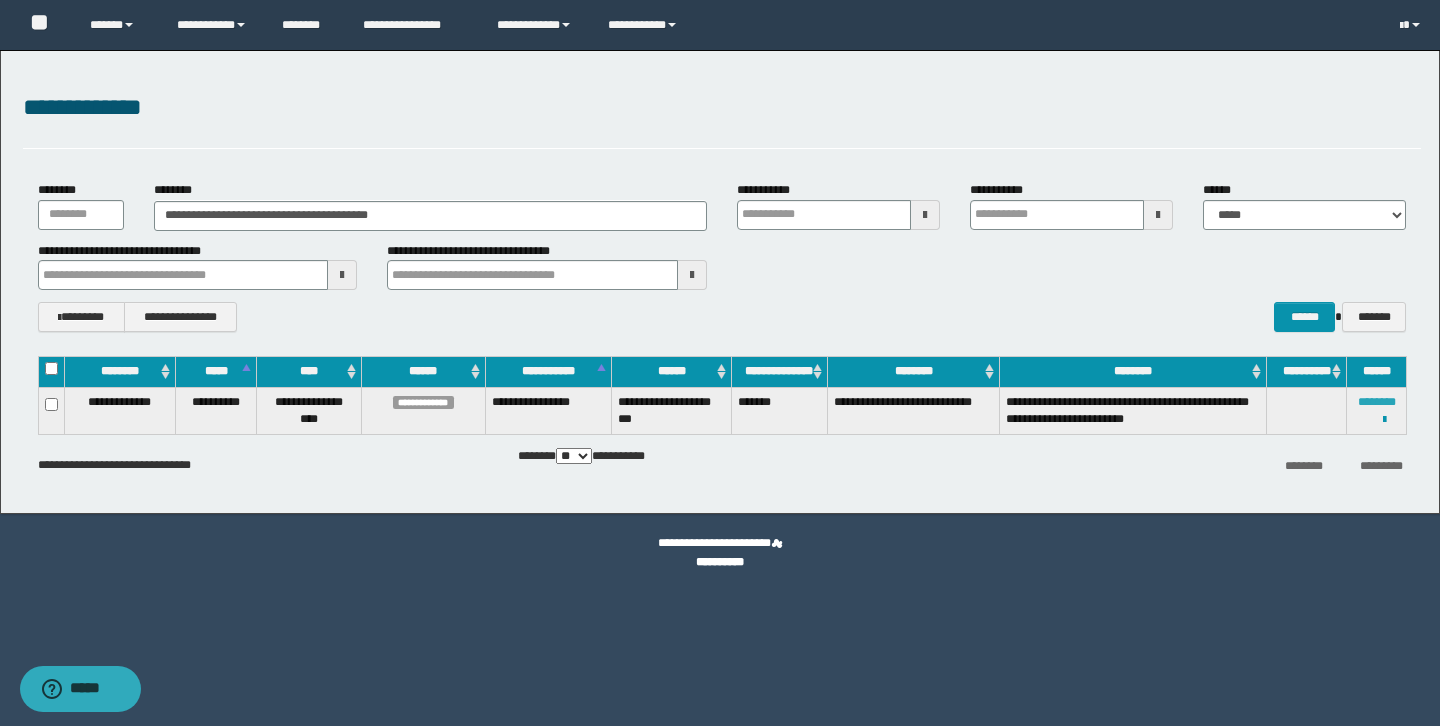 click on "********" at bounding box center (1377, 402) 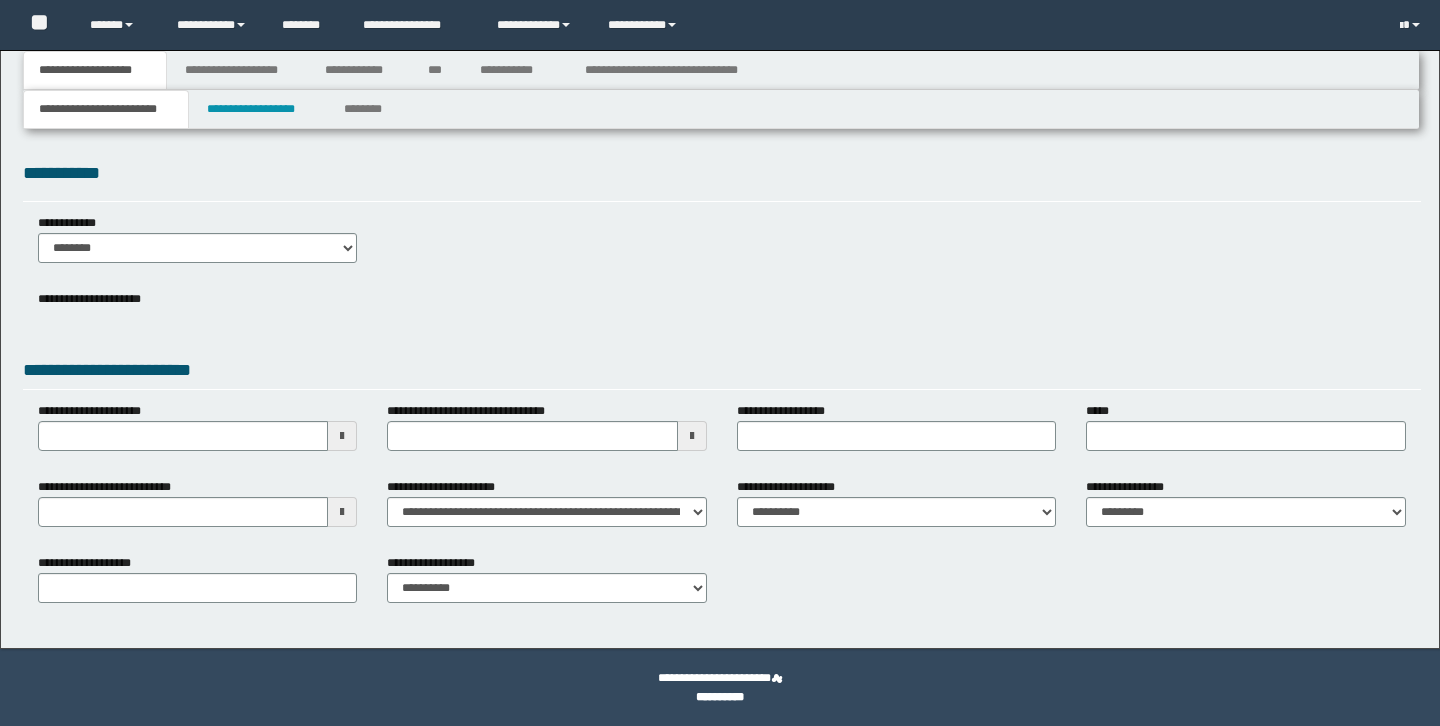 scroll, scrollTop: 0, scrollLeft: 0, axis: both 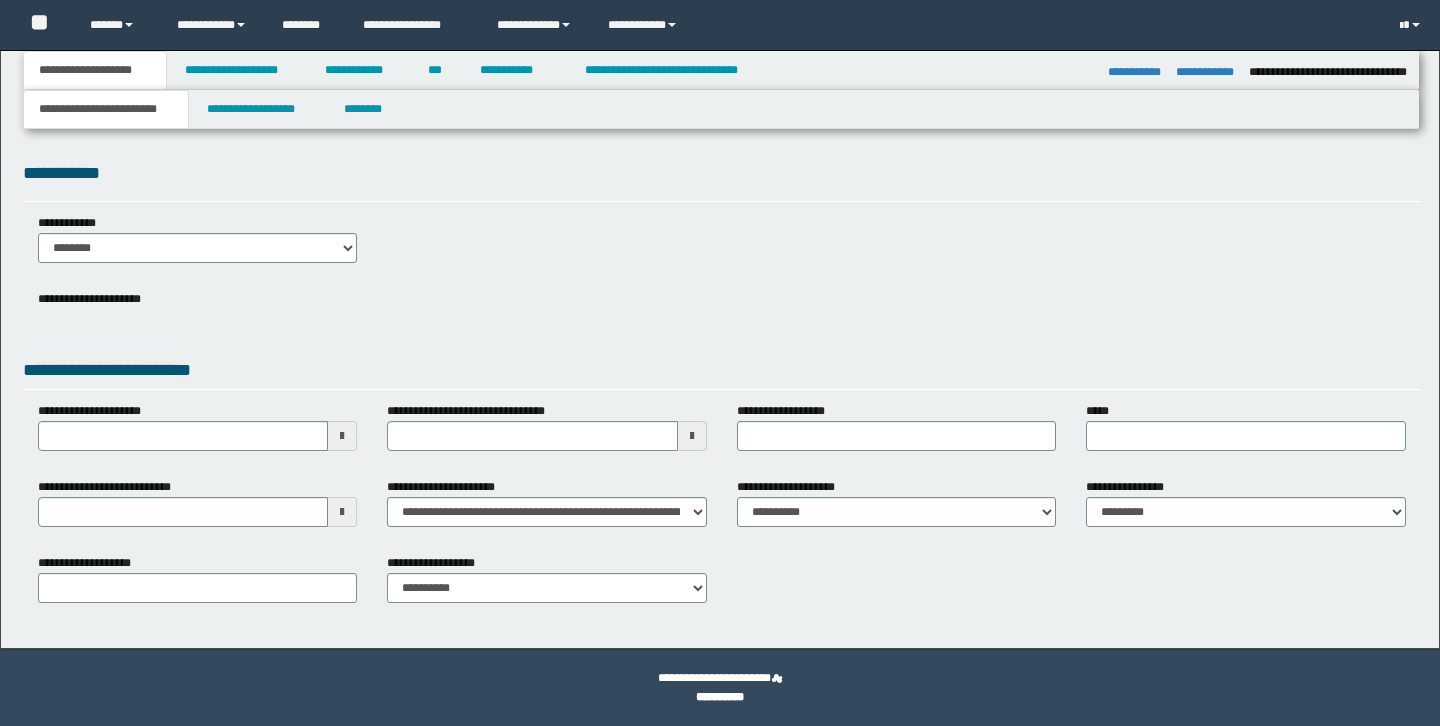 select on "*" 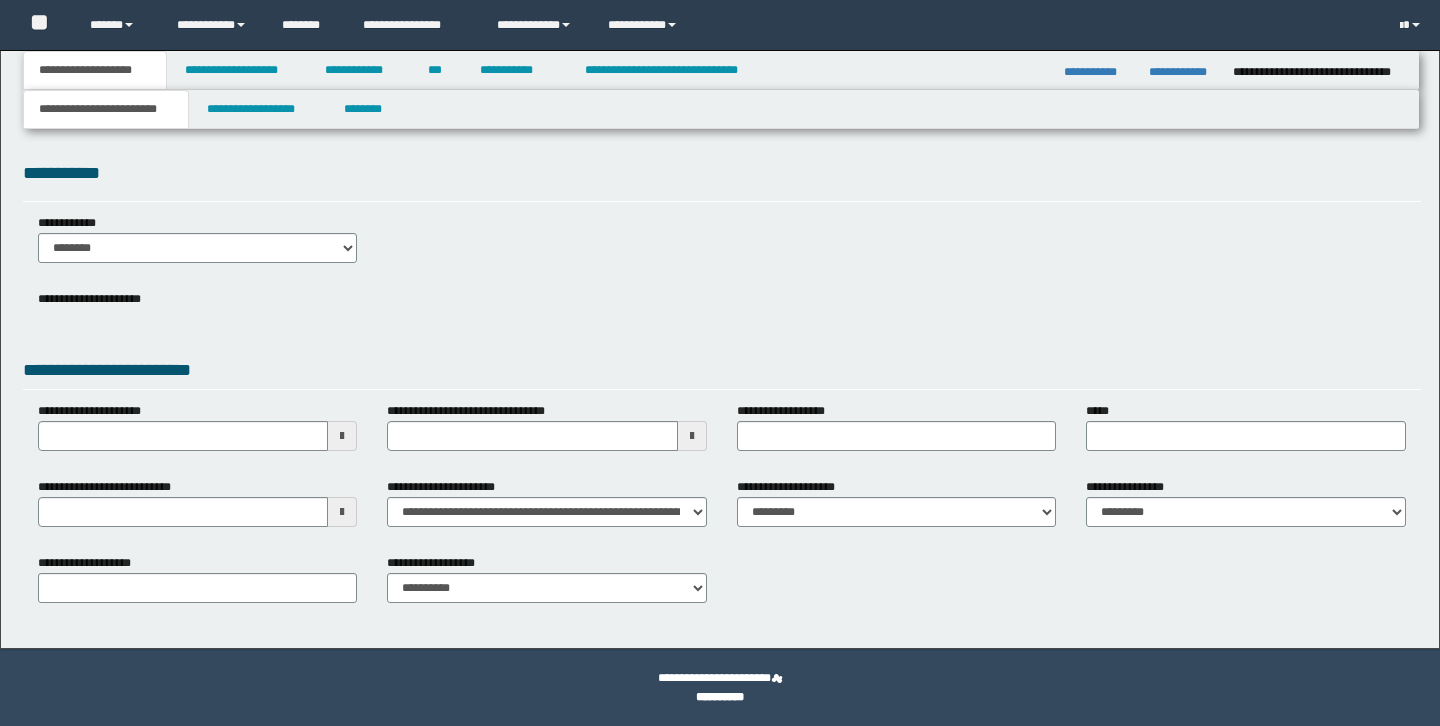 scroll, scrollTop: 0, scrollLeft: 0, axis: both 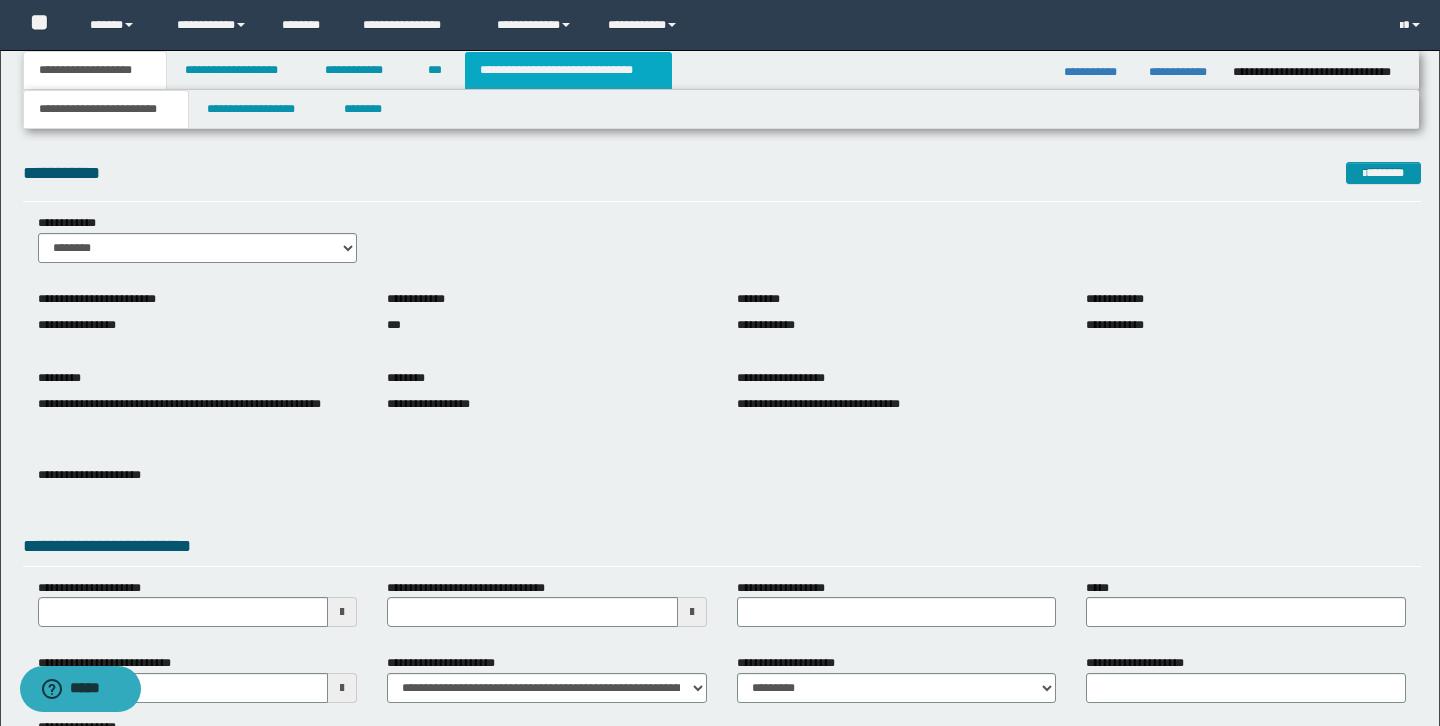 click on "**********" at bounding box center [568, 70] 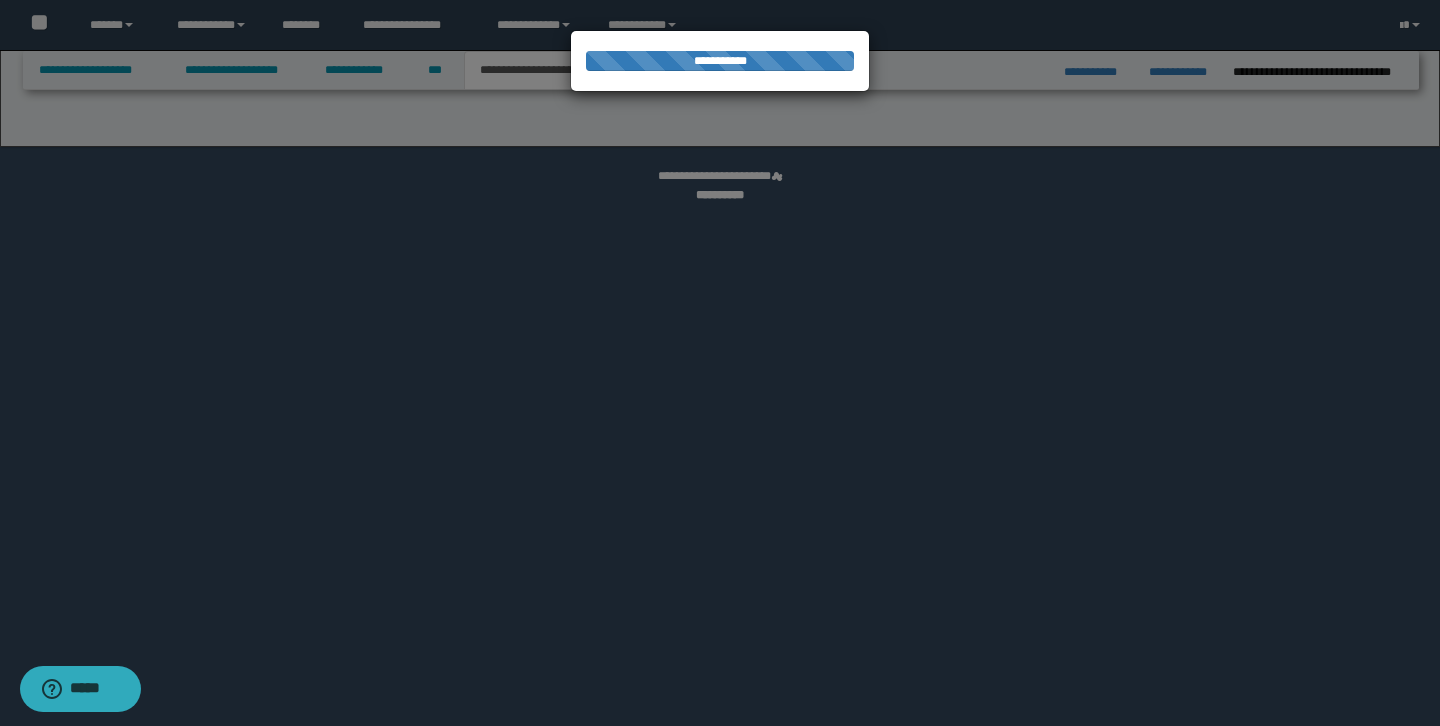 select on "*" 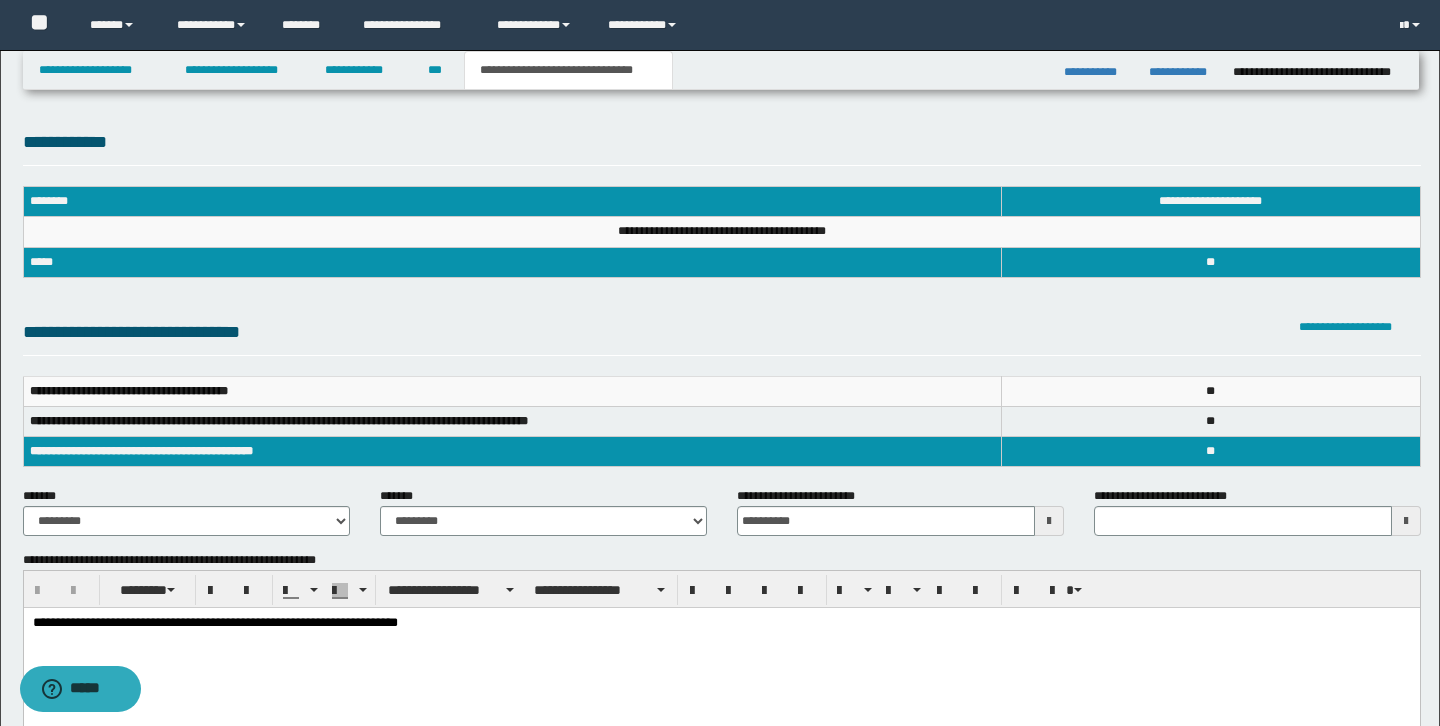 scroll, scrollTop: 0, scrollLeft: 0, axis: both 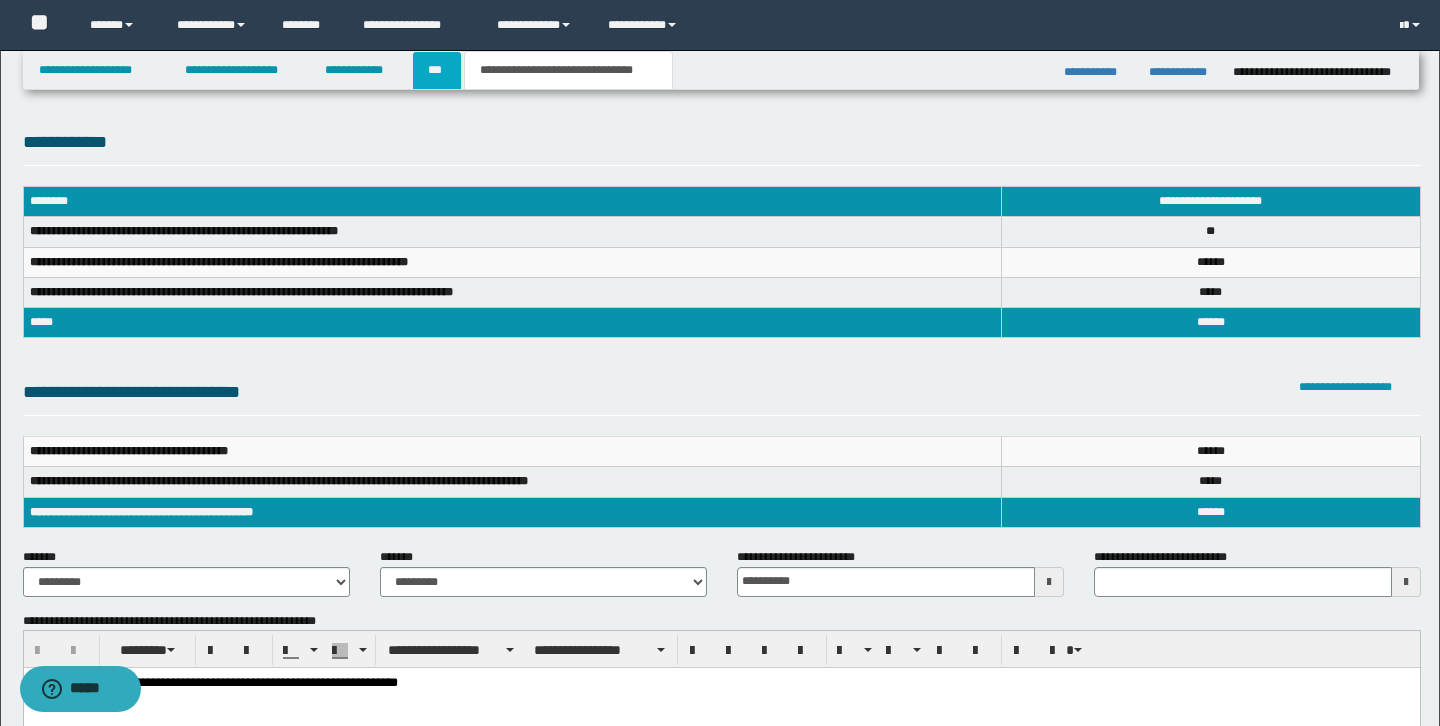 click on "***" at bounding box center [437, 70] 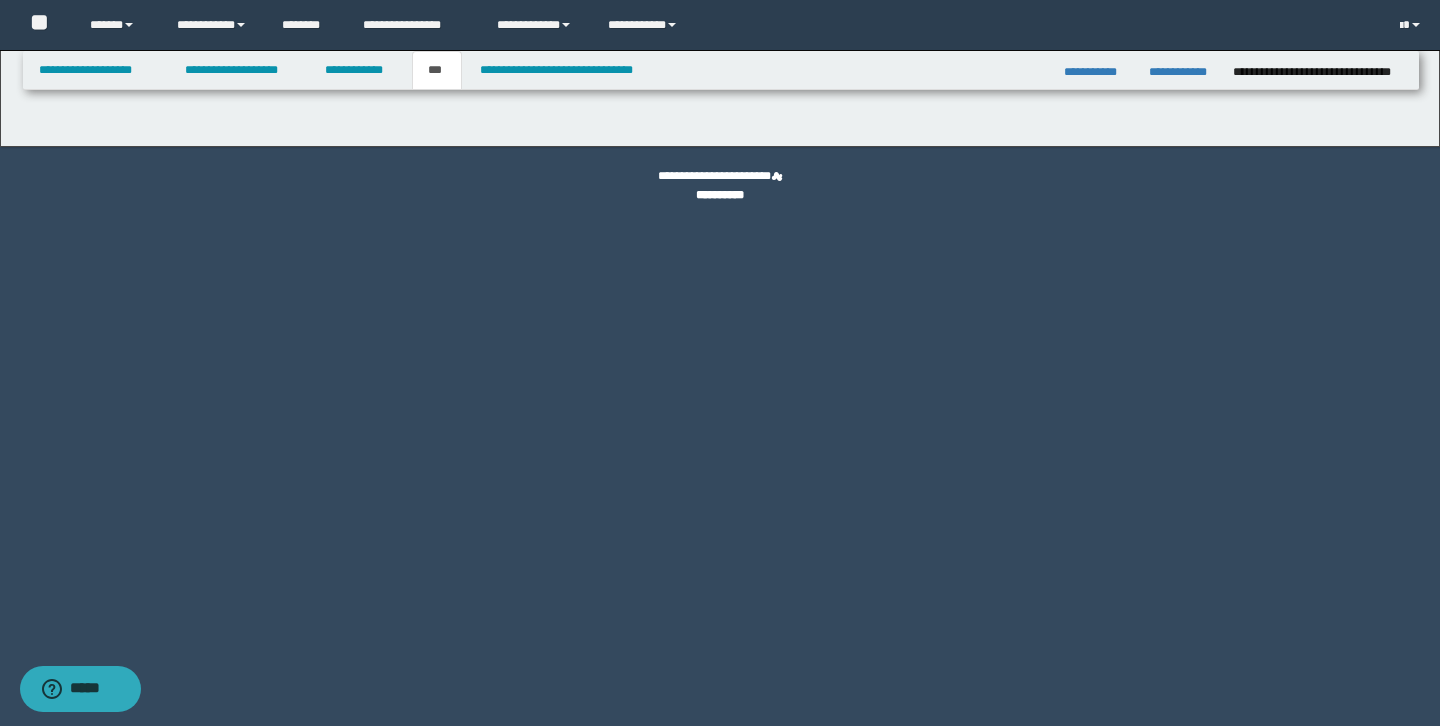 select on "**" 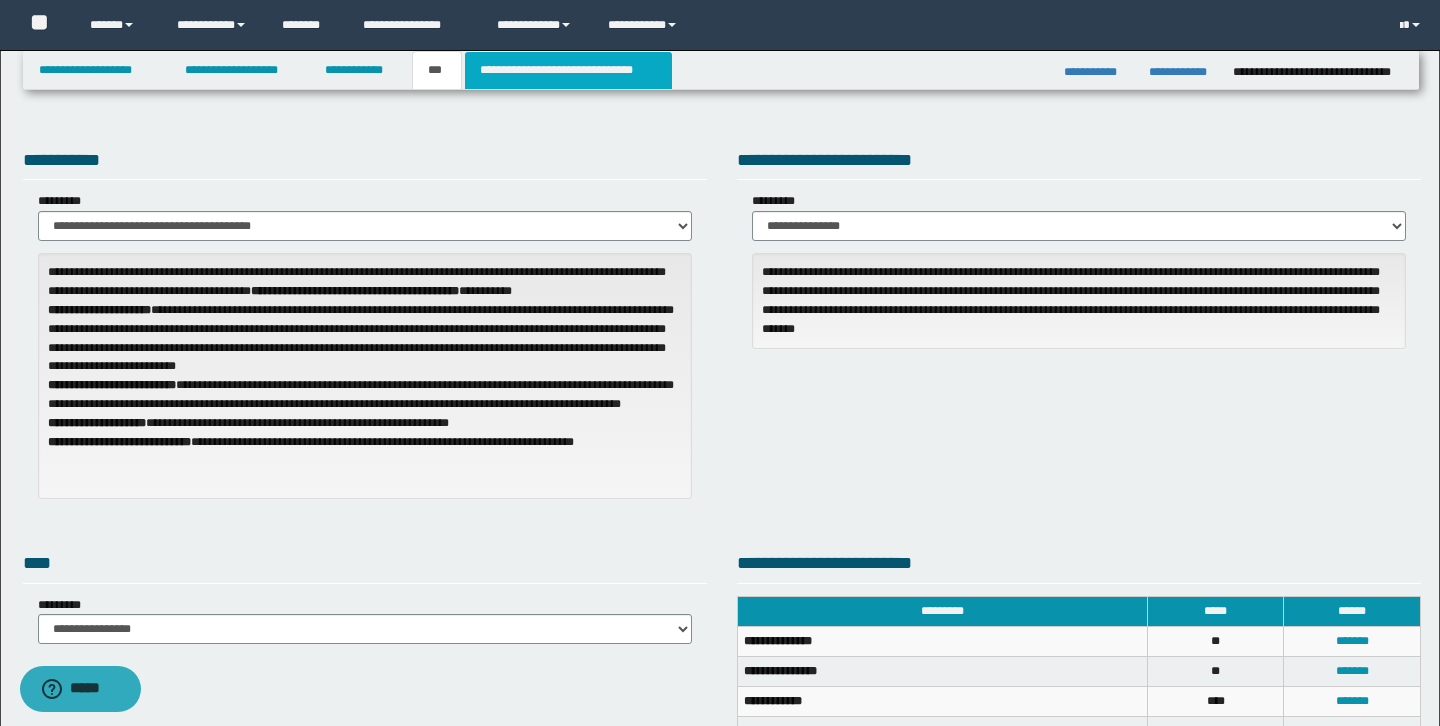 click on "**********" at bounding box center [568, 70] 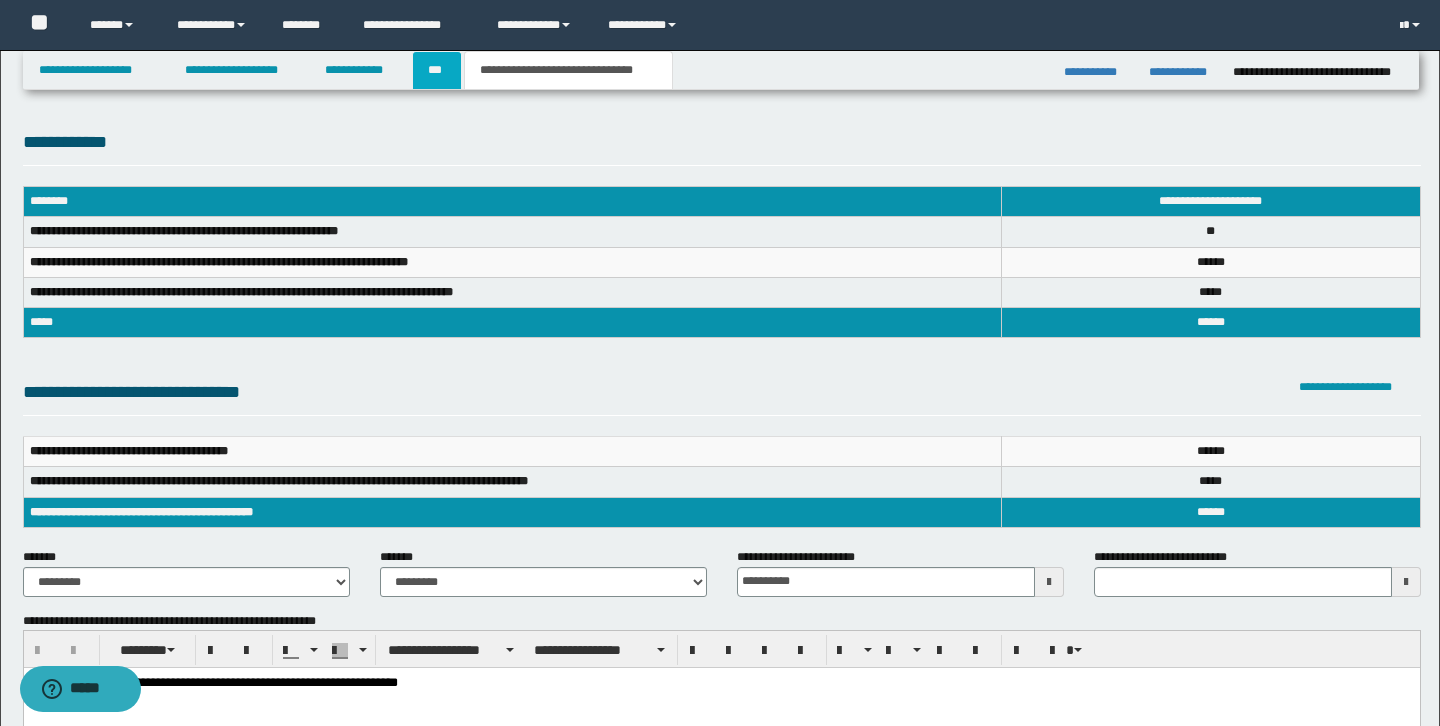 click on "***" at bounding box center (437, 70) 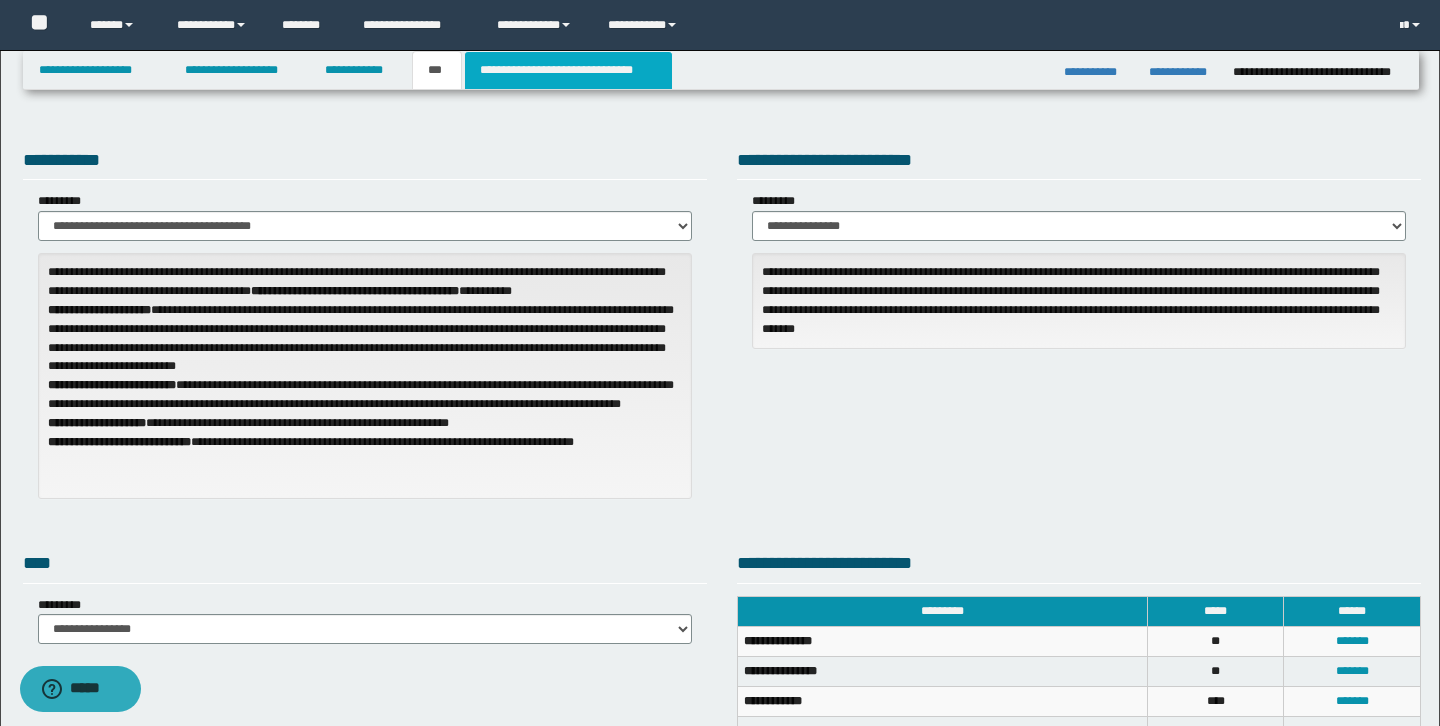 click on "**********" at bounding box center [568, 70] 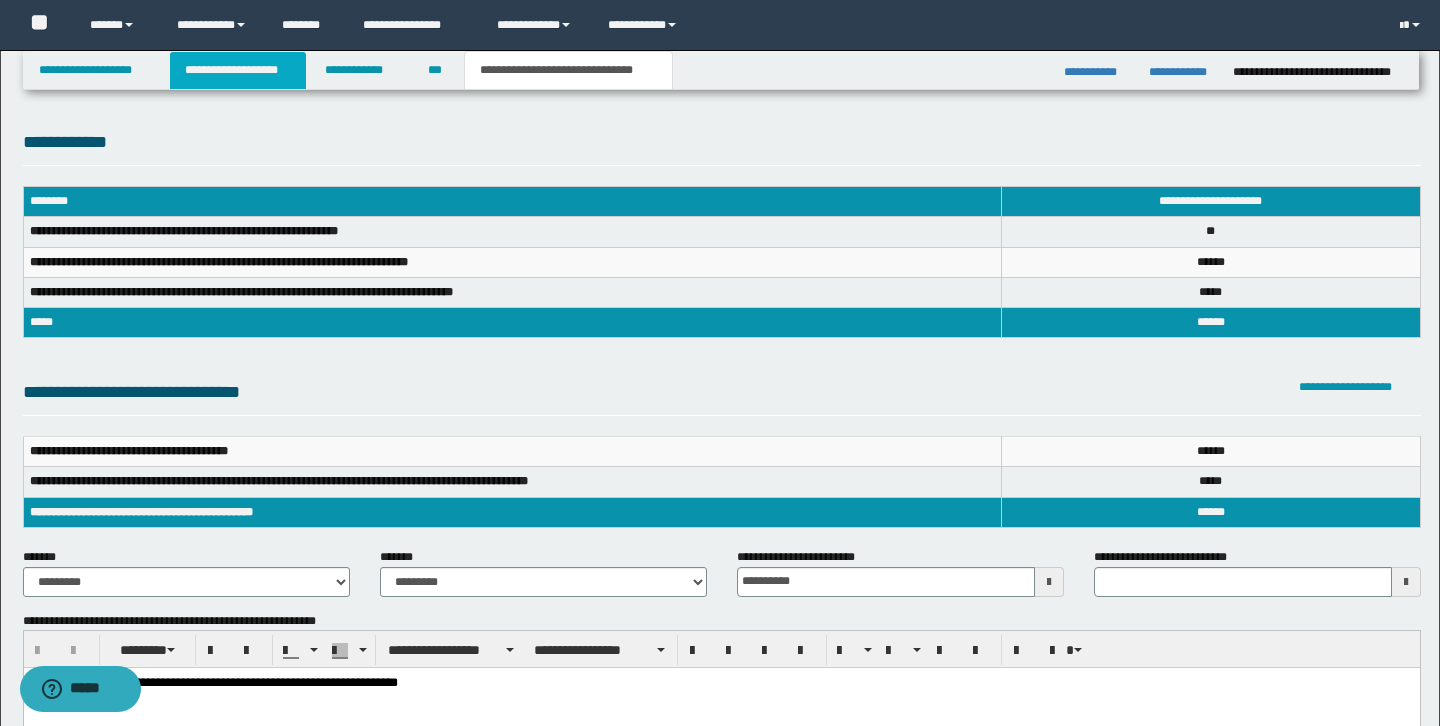 click on "**********" at bounding box center (238, 70) 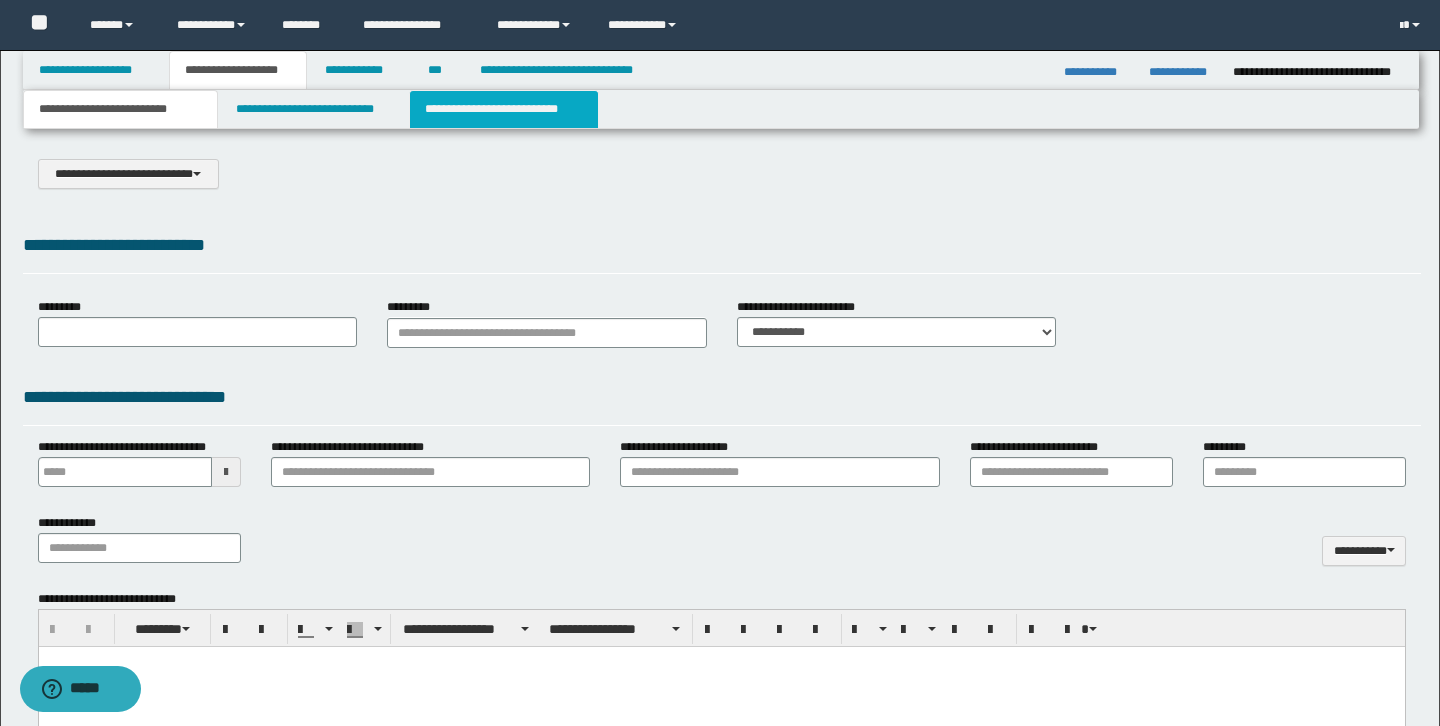 type on "**********" 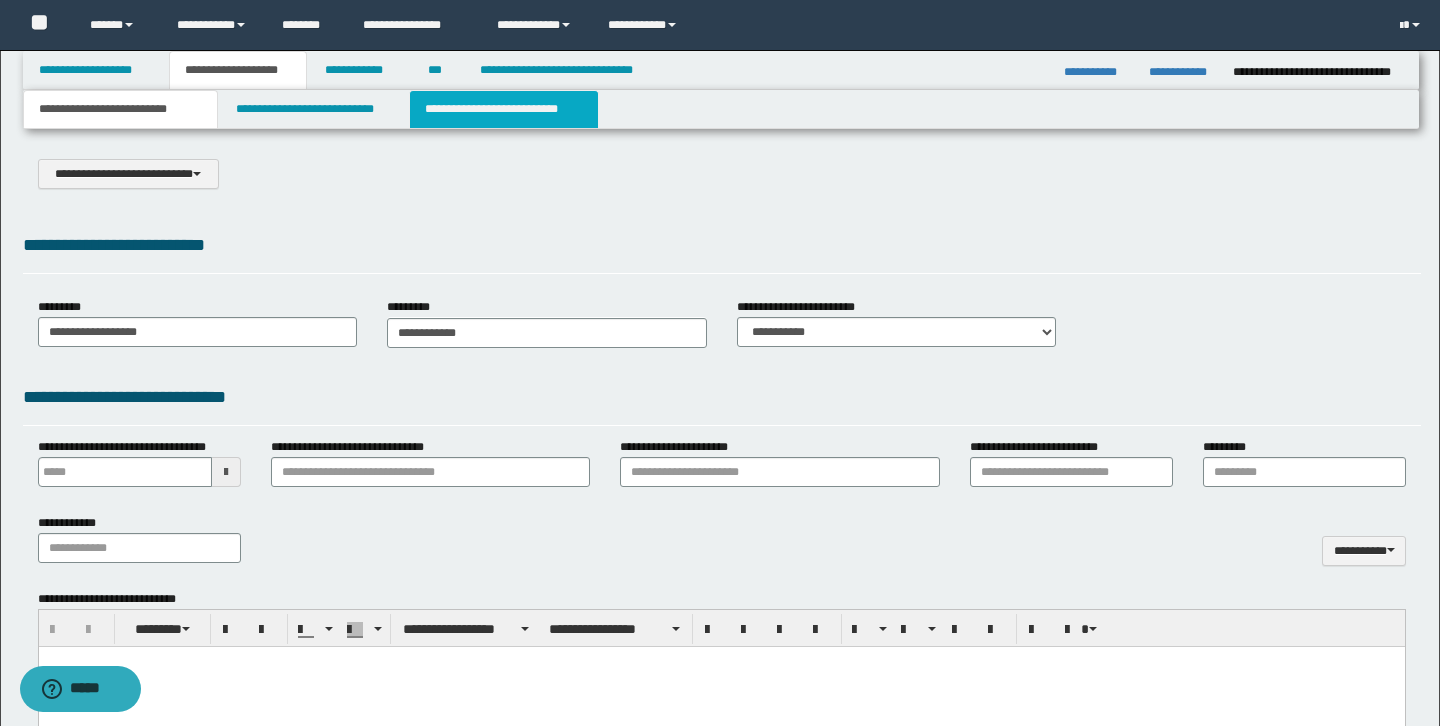 scroll, scrollTop: 0, scrollLeft: 0, axis: both 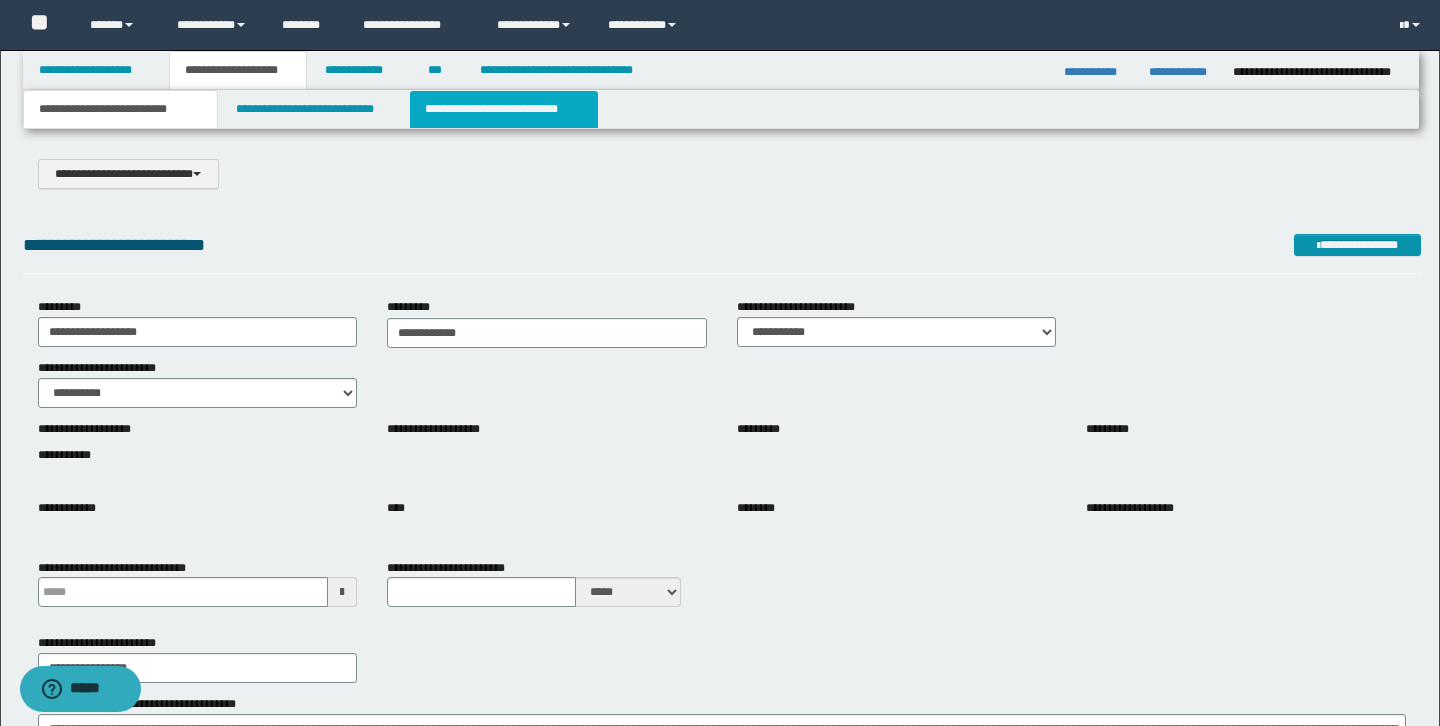 click on "**********" at bounding box center (504, 109) 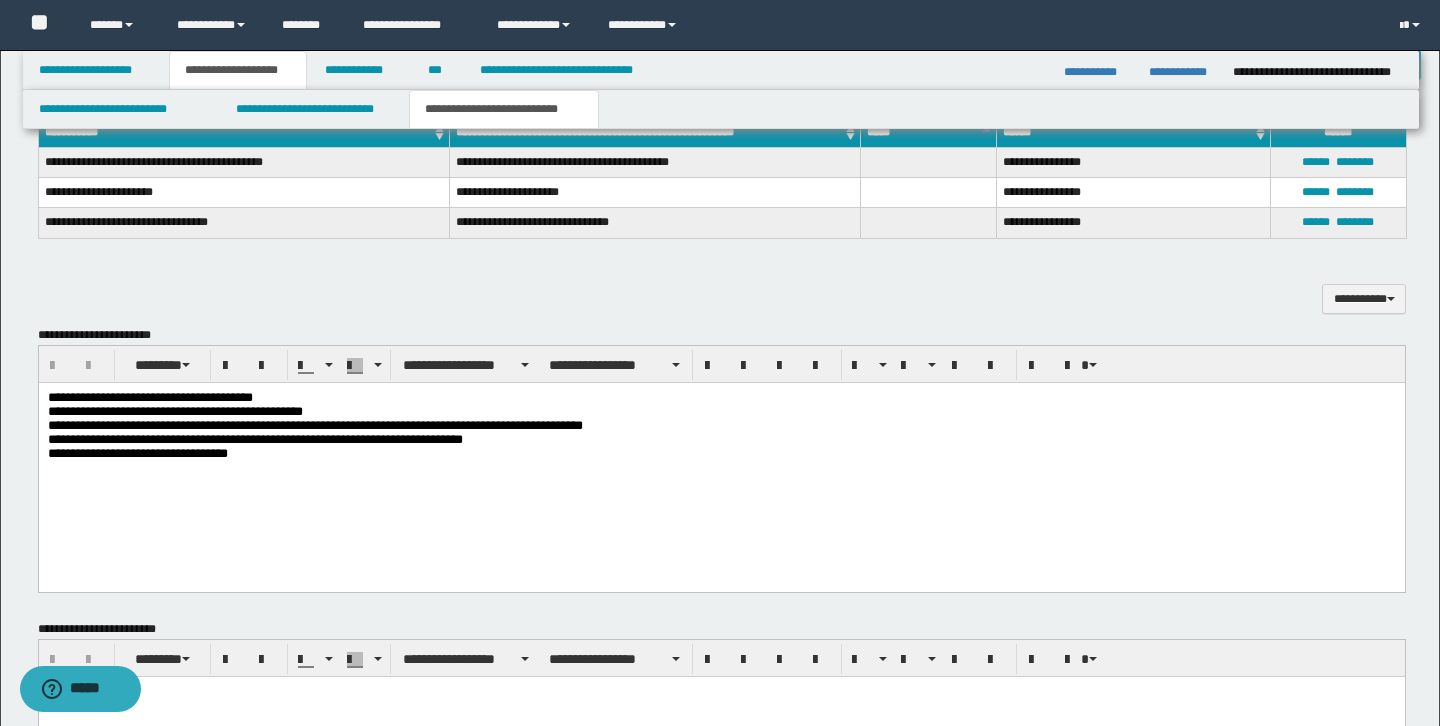 scroll, scrollTop: 1619, scrollLeft: 0, axis: vertical 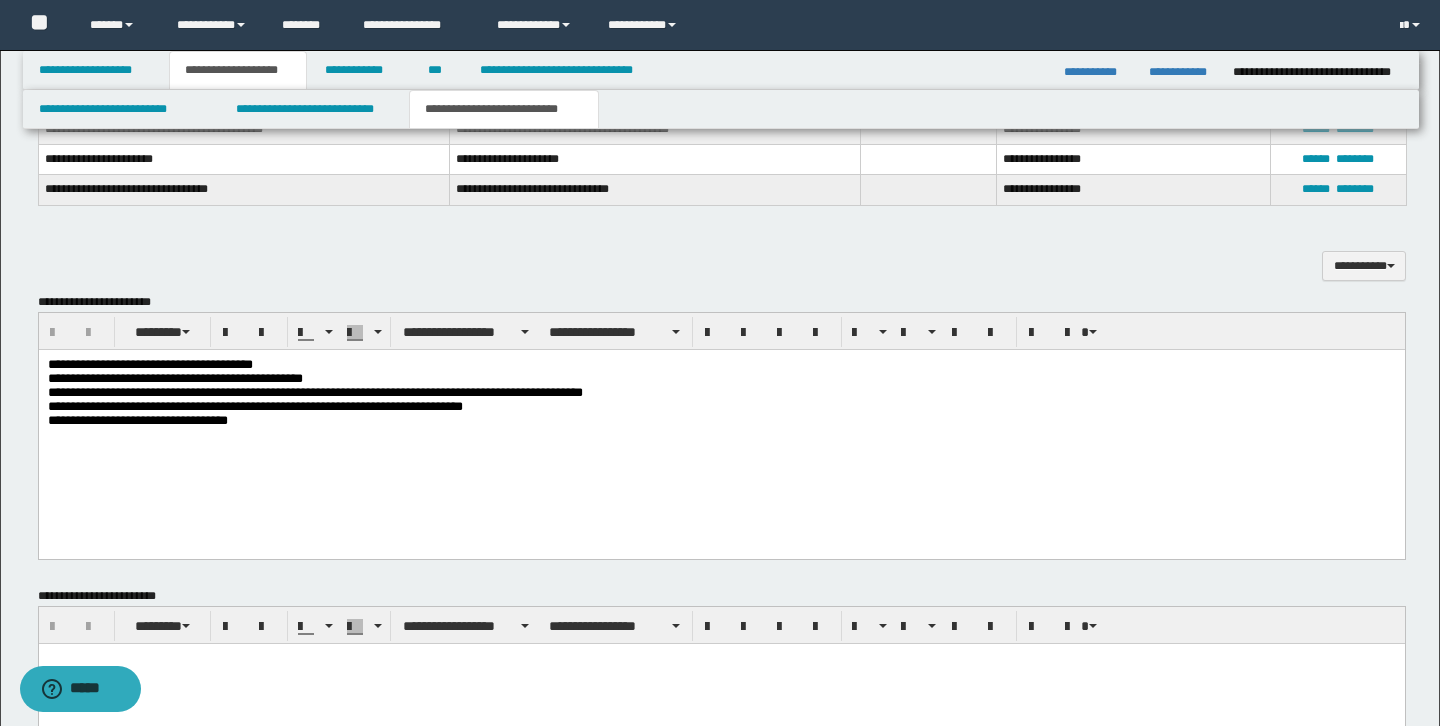 click on "**********" at bounding box center [721, 421] 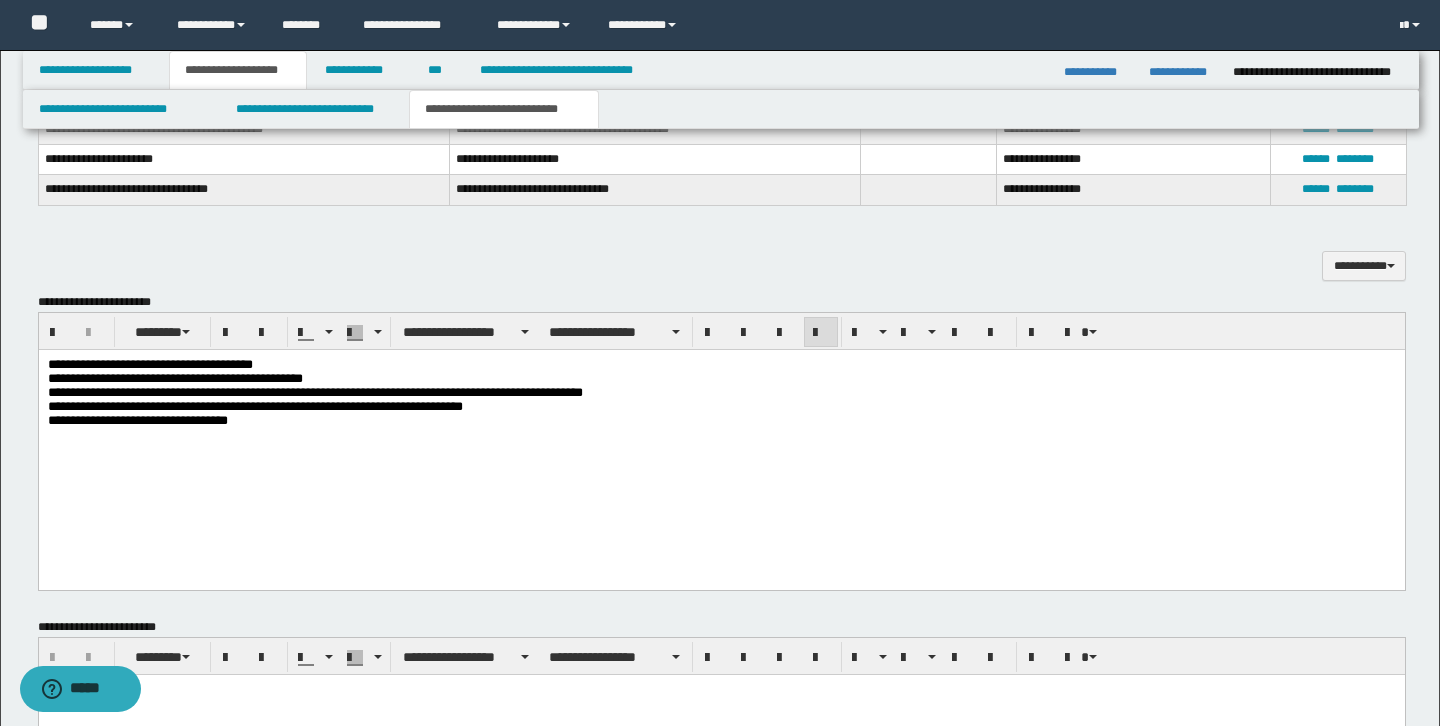 type 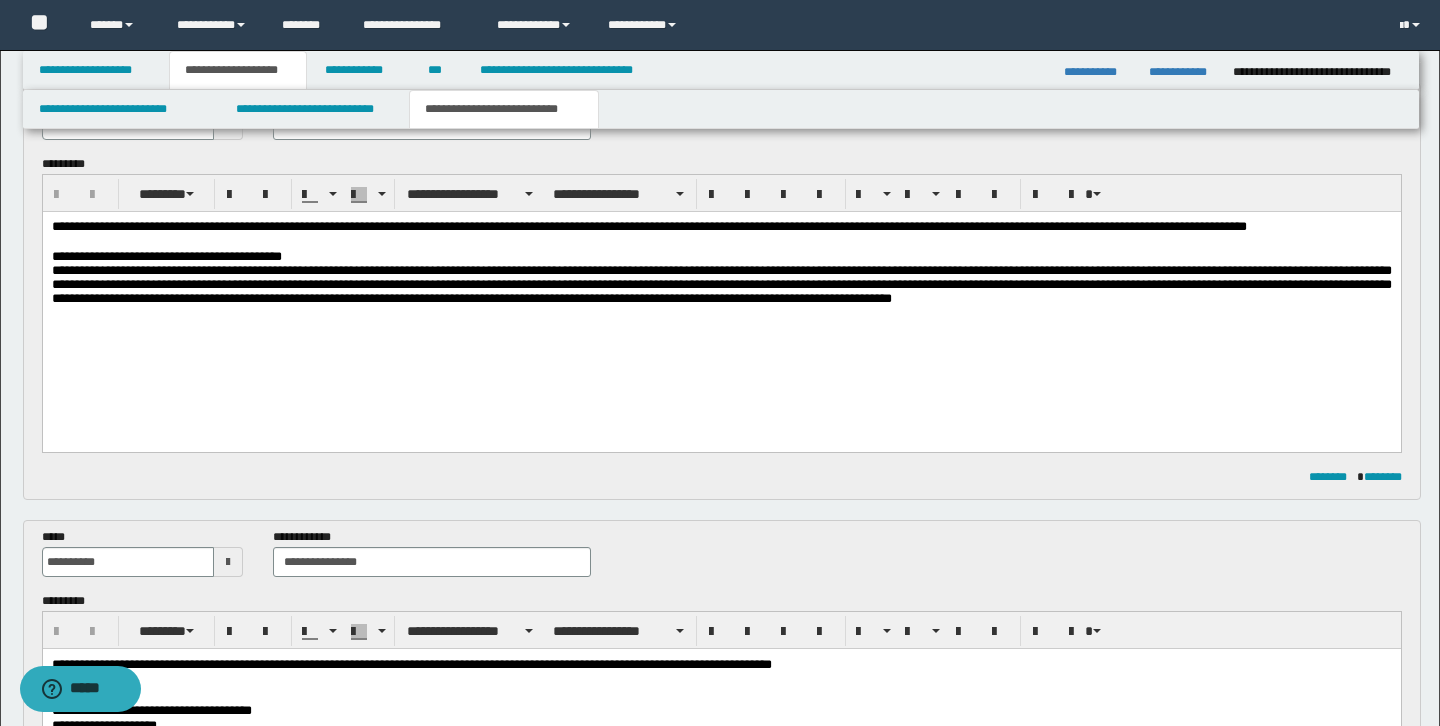 scroll, scrollTop: 0, scrollLeft: 0, axis: both 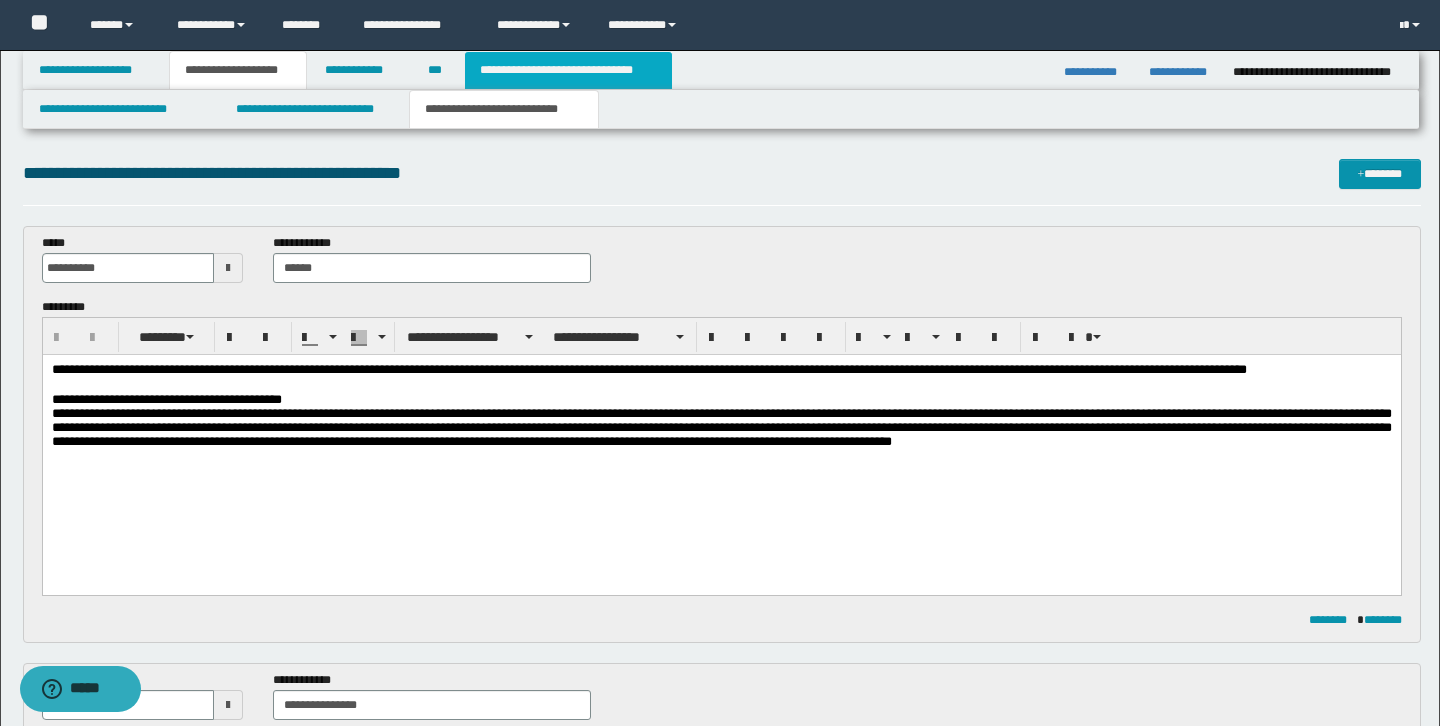 click on "**********" at bounding box center (568, 70) 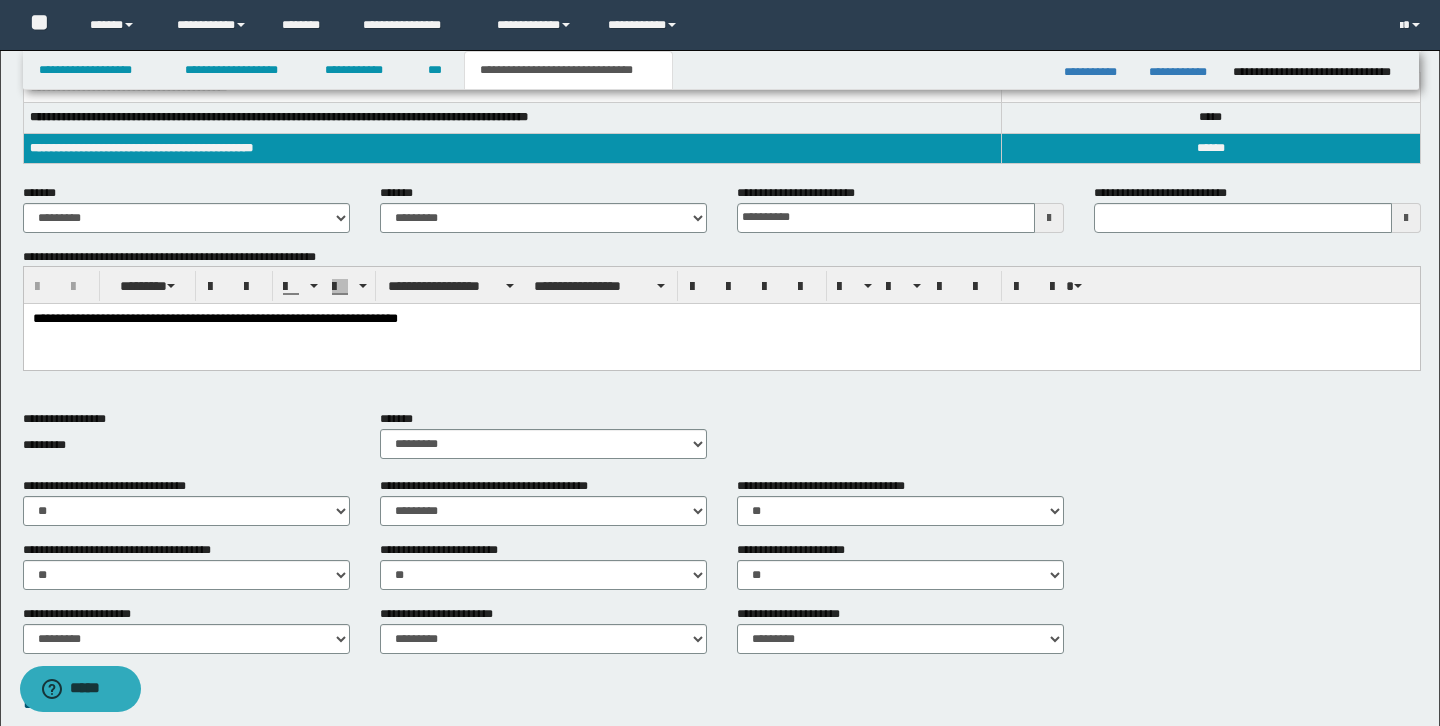 scroll, scrollTop: 0, scrollLeft: 0, axis: both 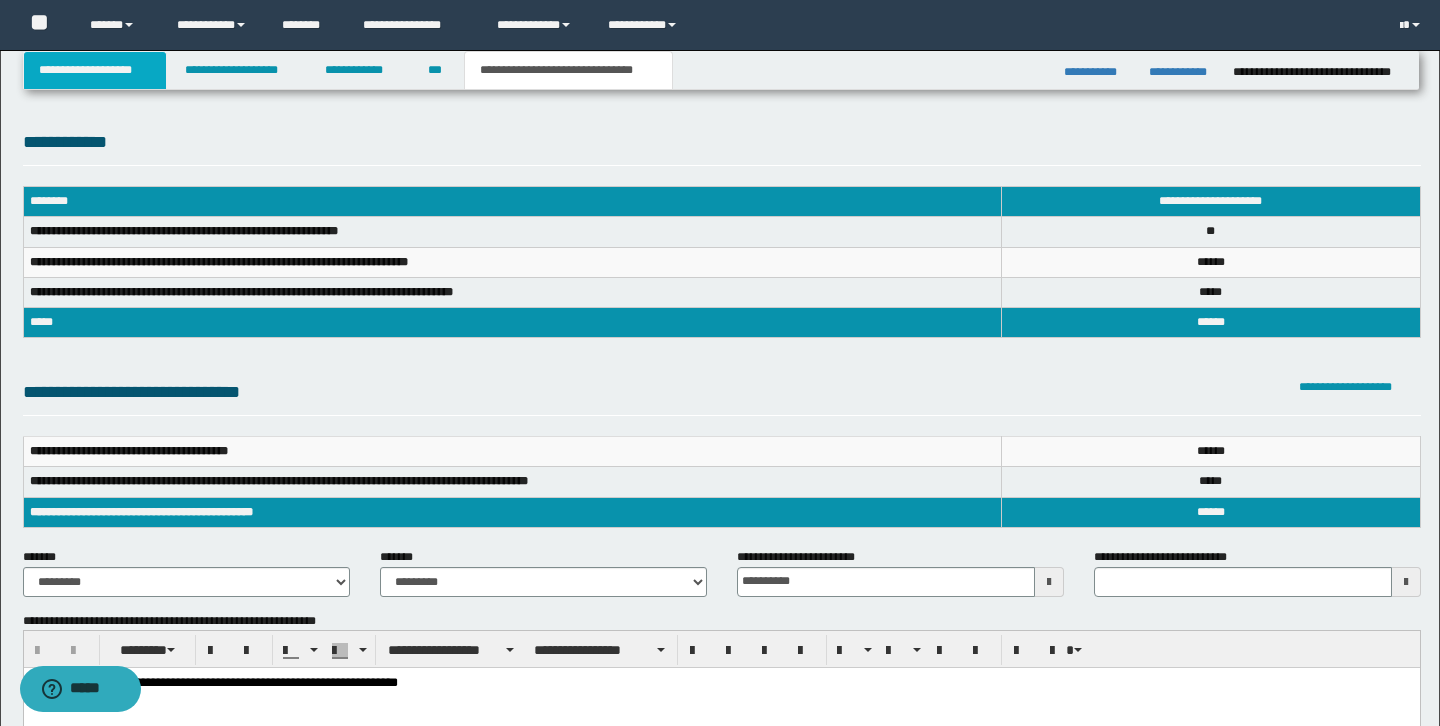 click on "**********" at bounding box center [95, 70] 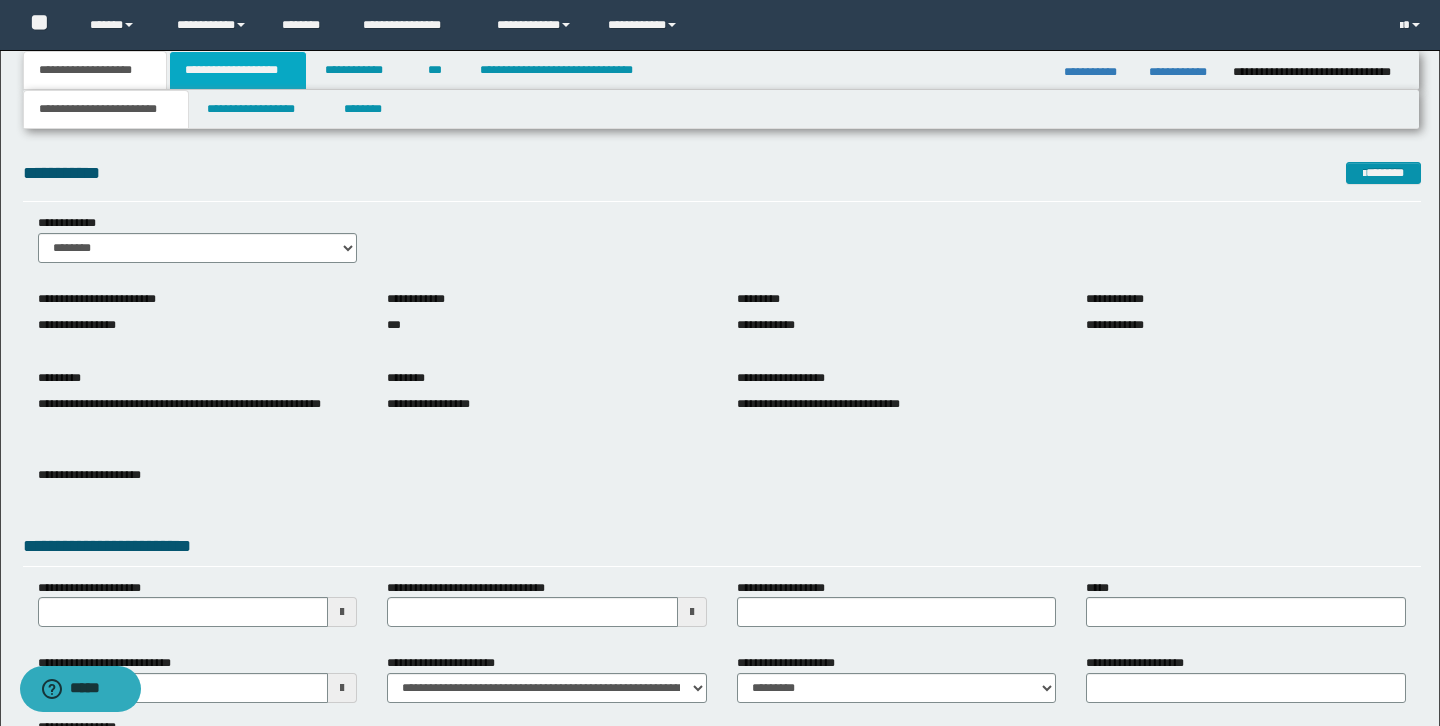 click on "**********" at bounding box center [238, 70] 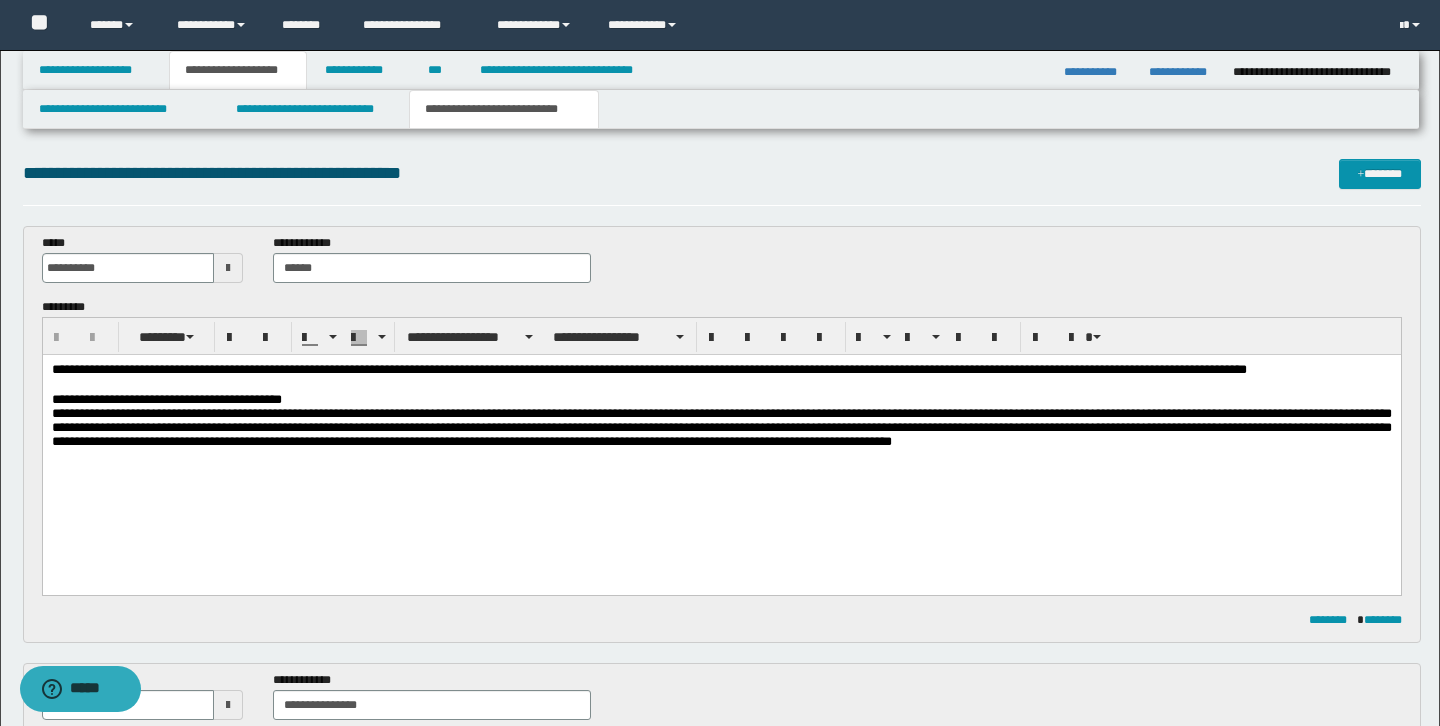 type 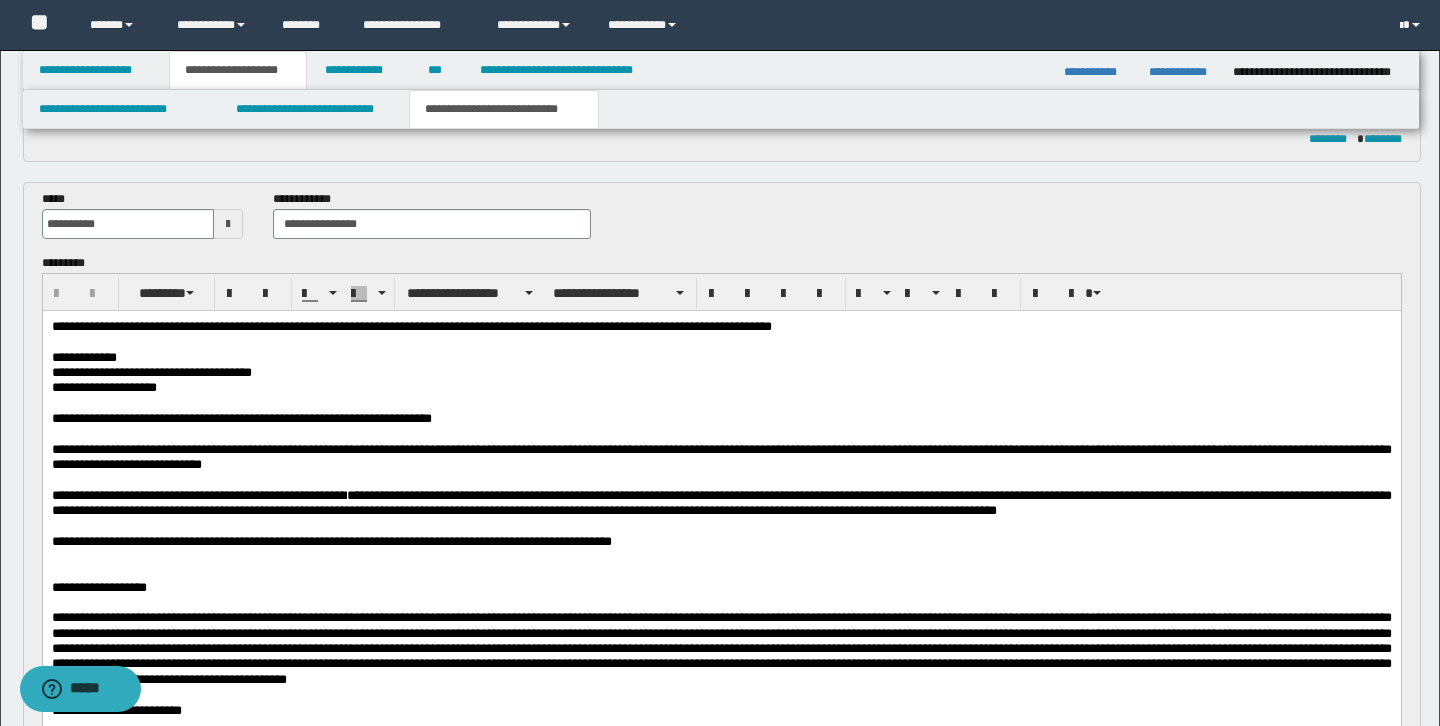 scroll, scrollTop: 513, scrollLeft: 0, axis: vertical 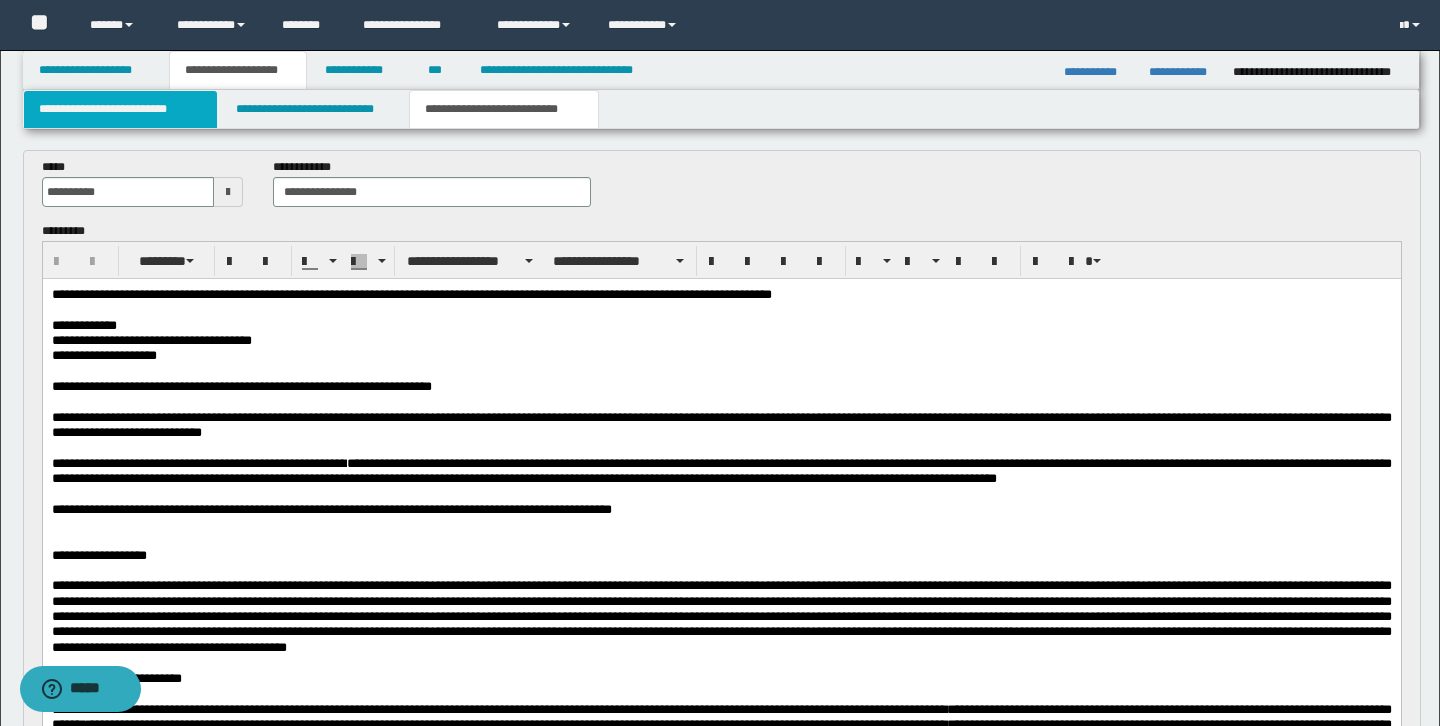 click on "**********" at bounding box center [120, 109] 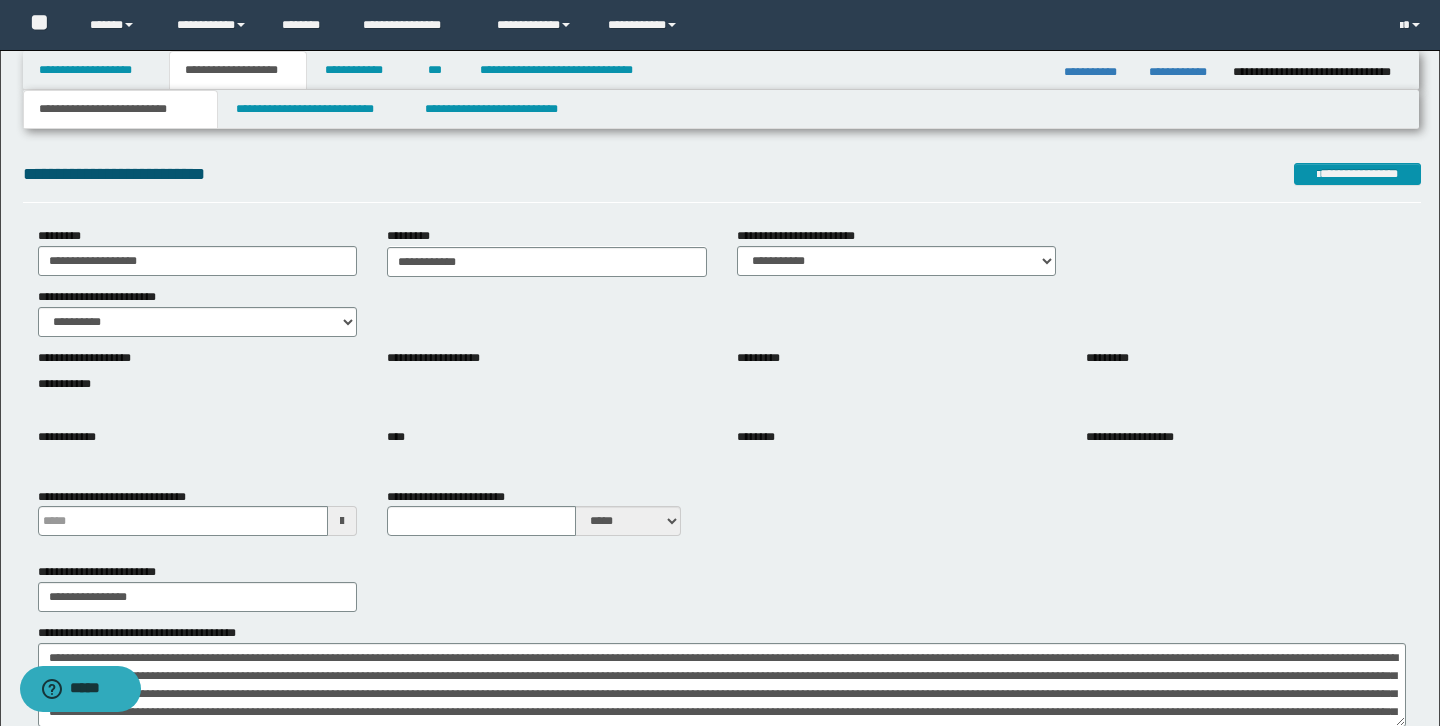 scroll, scrollTop: 0, scrollLeft: 0, axis: both 